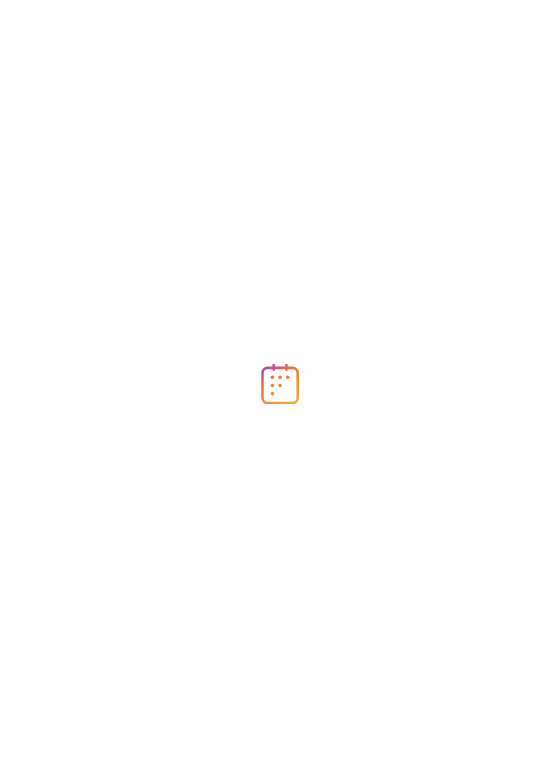 scroll, scrollTop: 0, scrollLeft: 0, axis: both 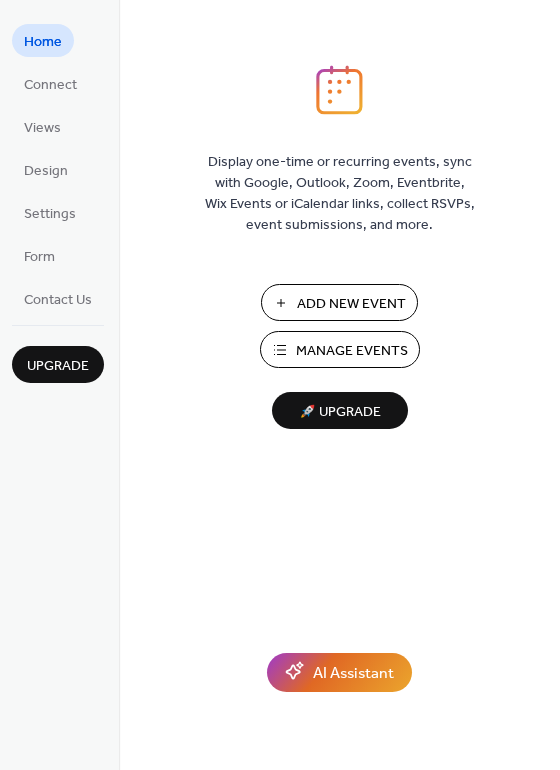 click on "Manage Events" at bounding box center [352, 351] 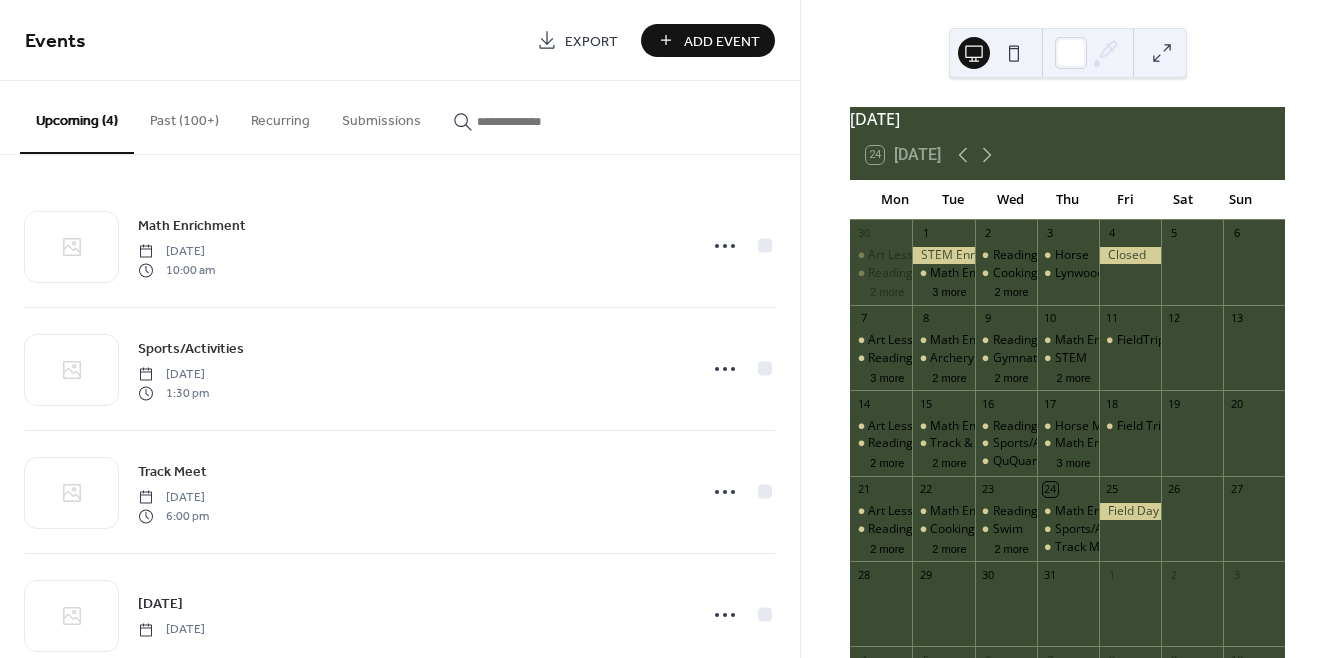 scroll, scrollTop: 0, scrollLeft: 0, axis: both 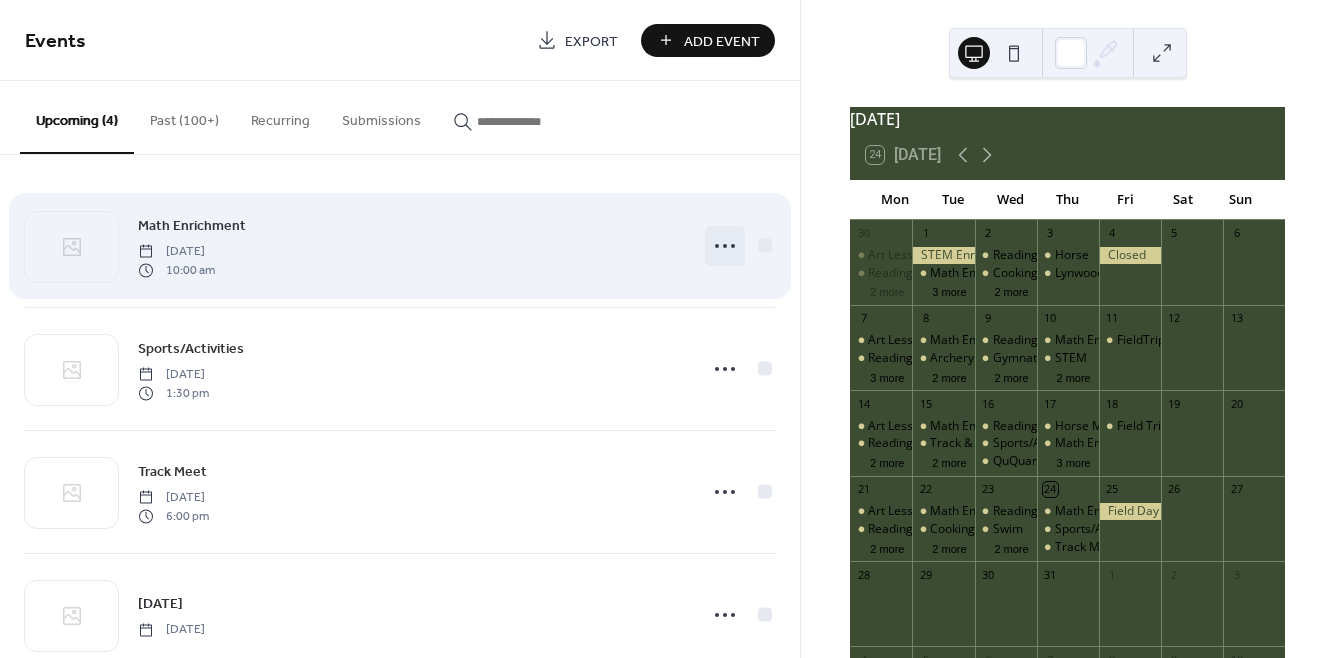 click 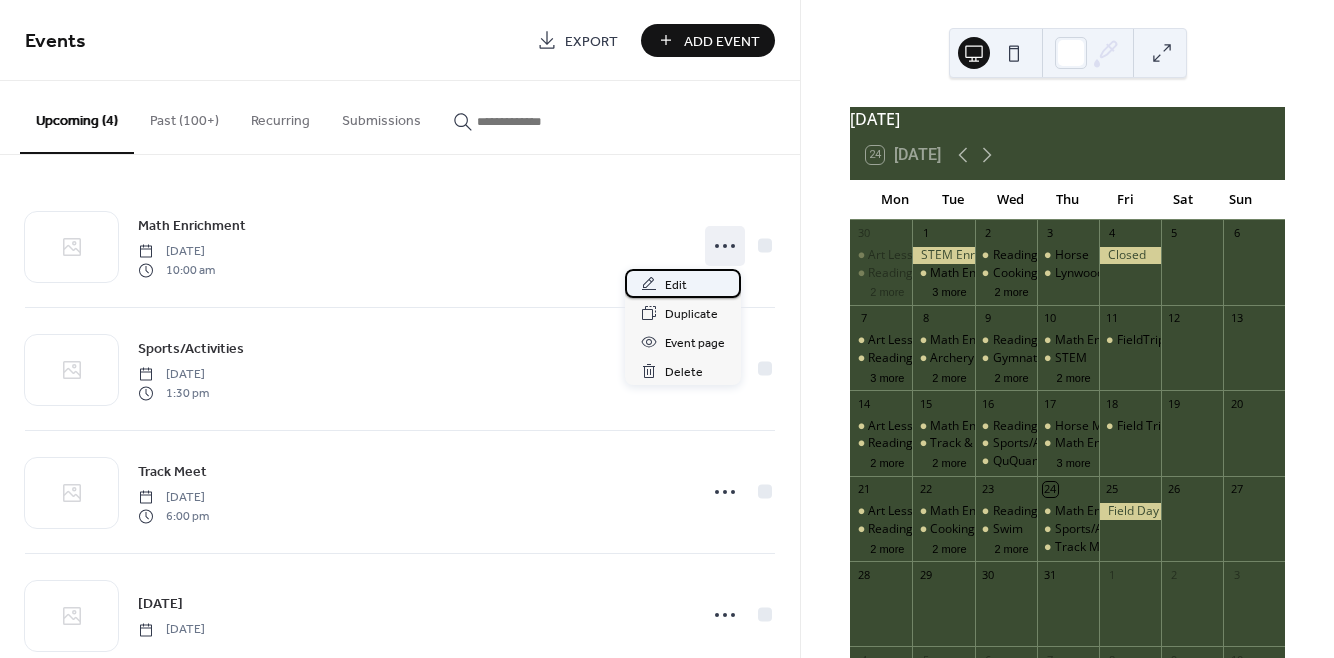 click on "Edit" at bounding box center [676, 285] 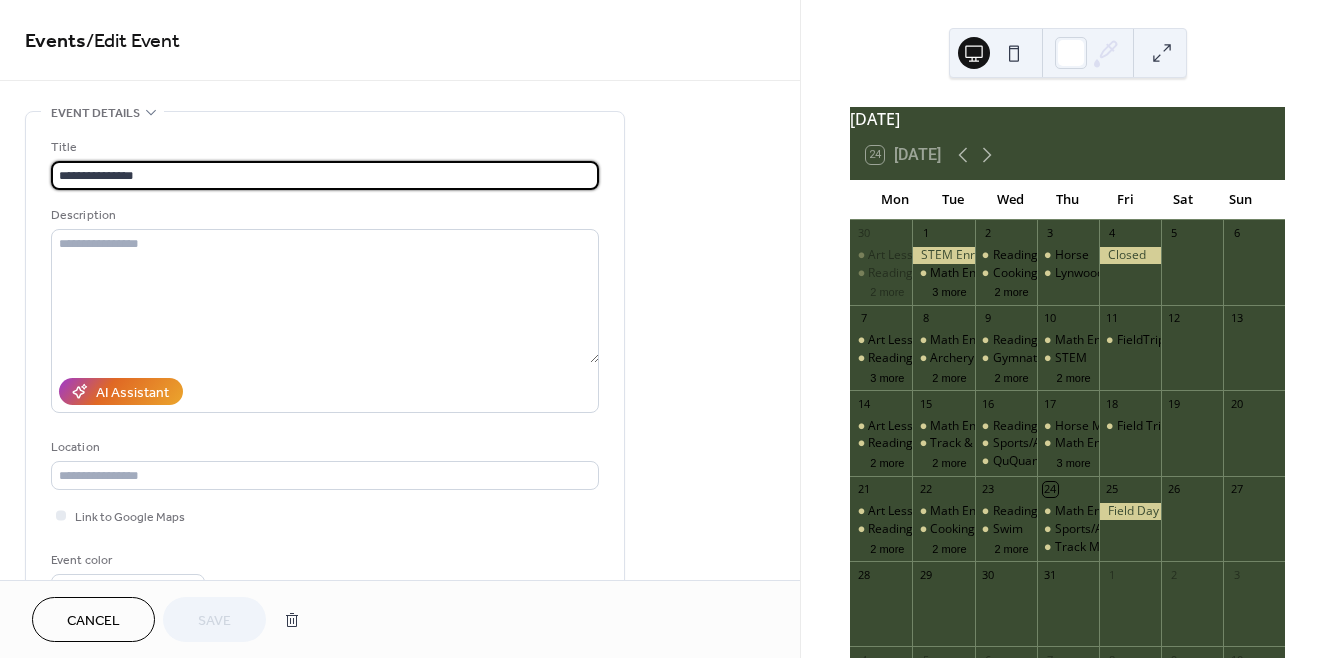 click on "Cancel" at bounding box center [93, 619] 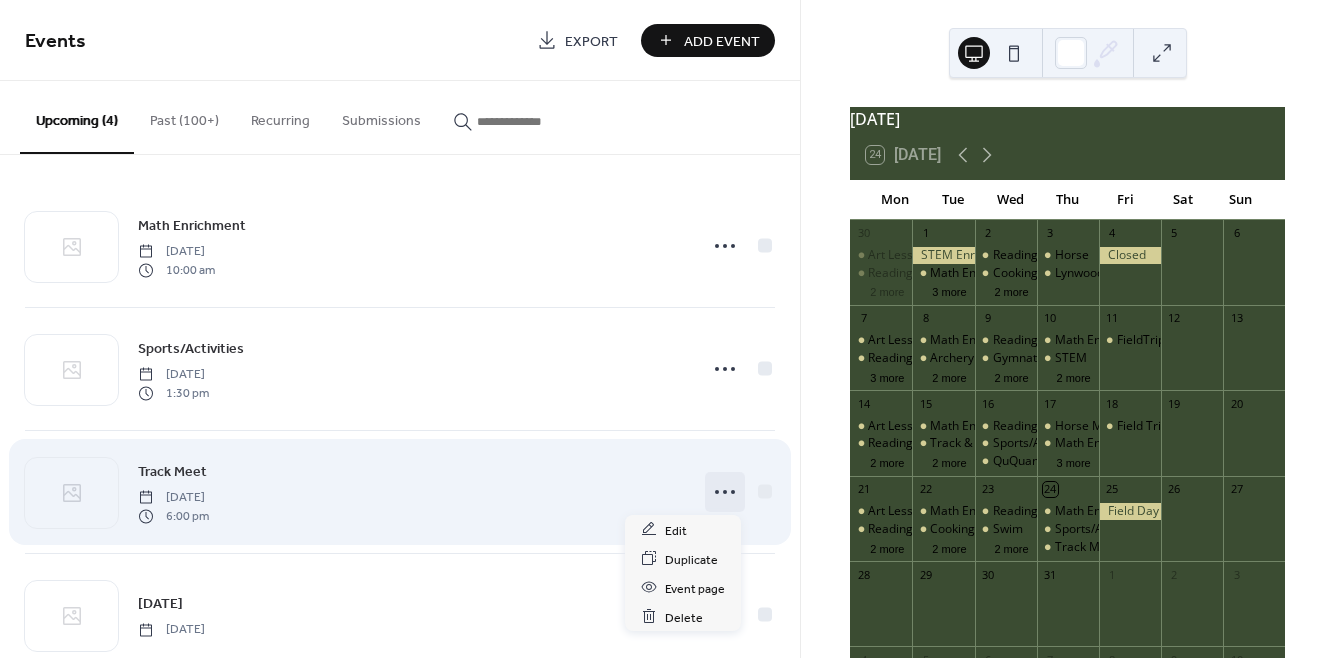 click 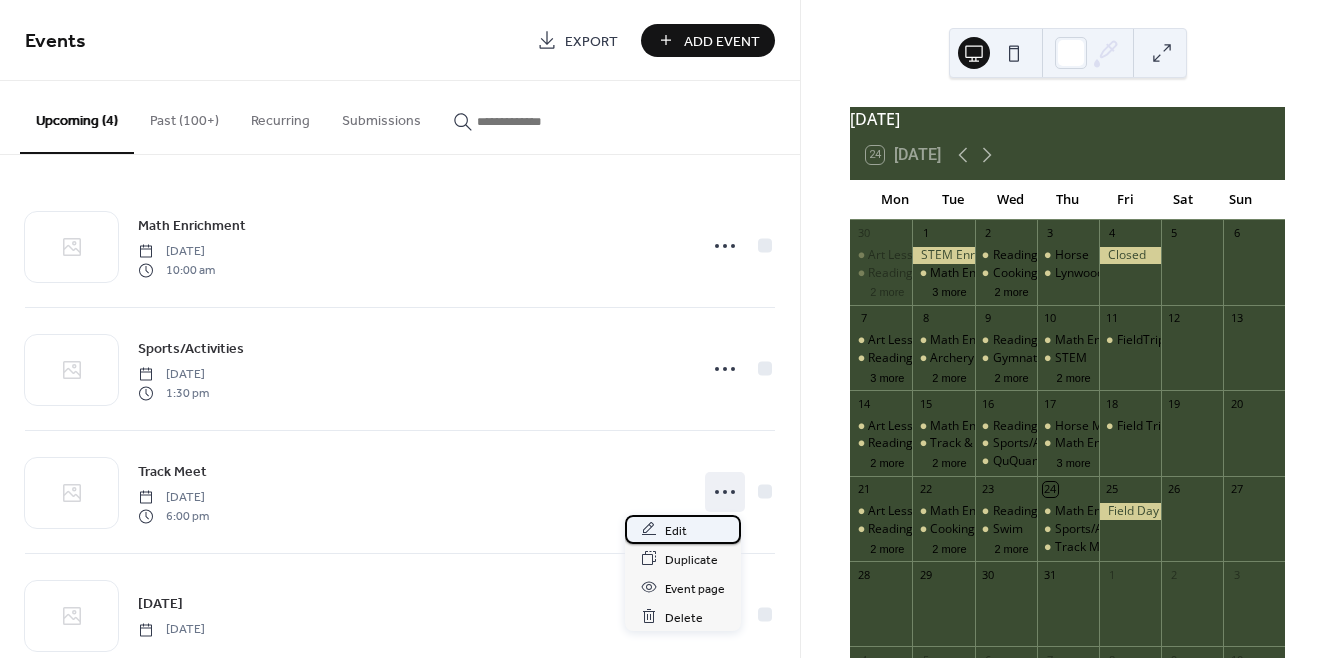 click on "Edit" at bounding box center (676, 530) 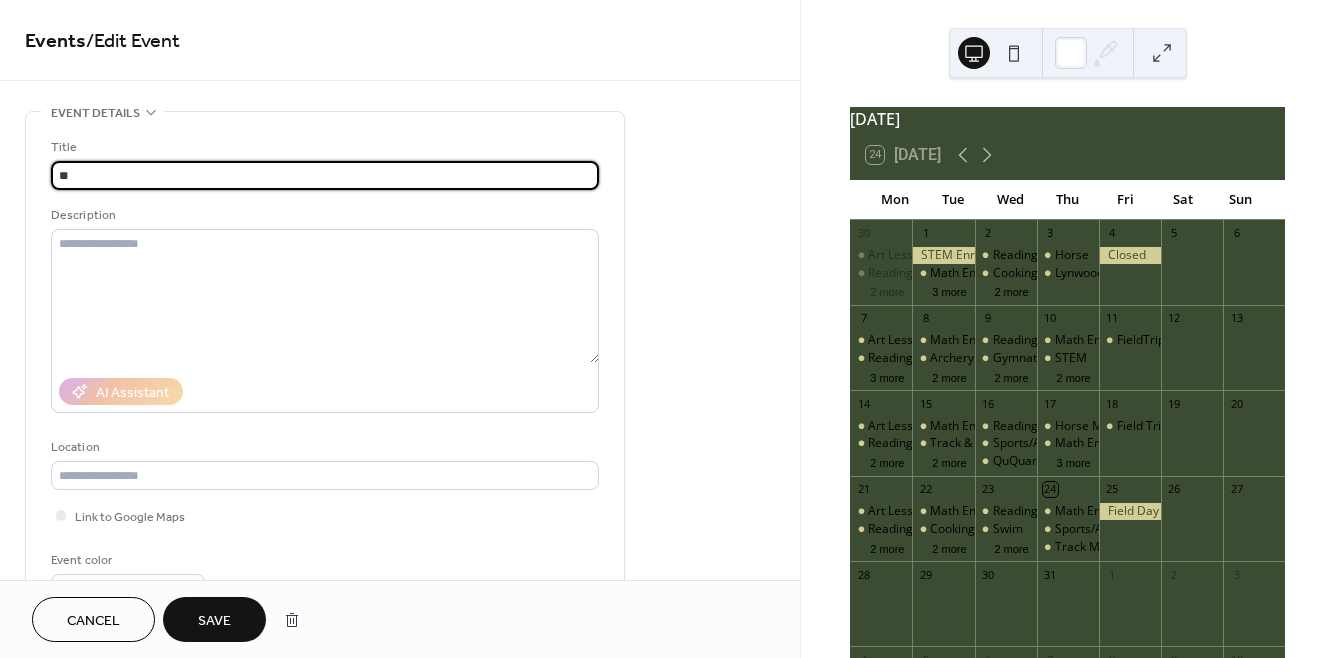 type on "*" 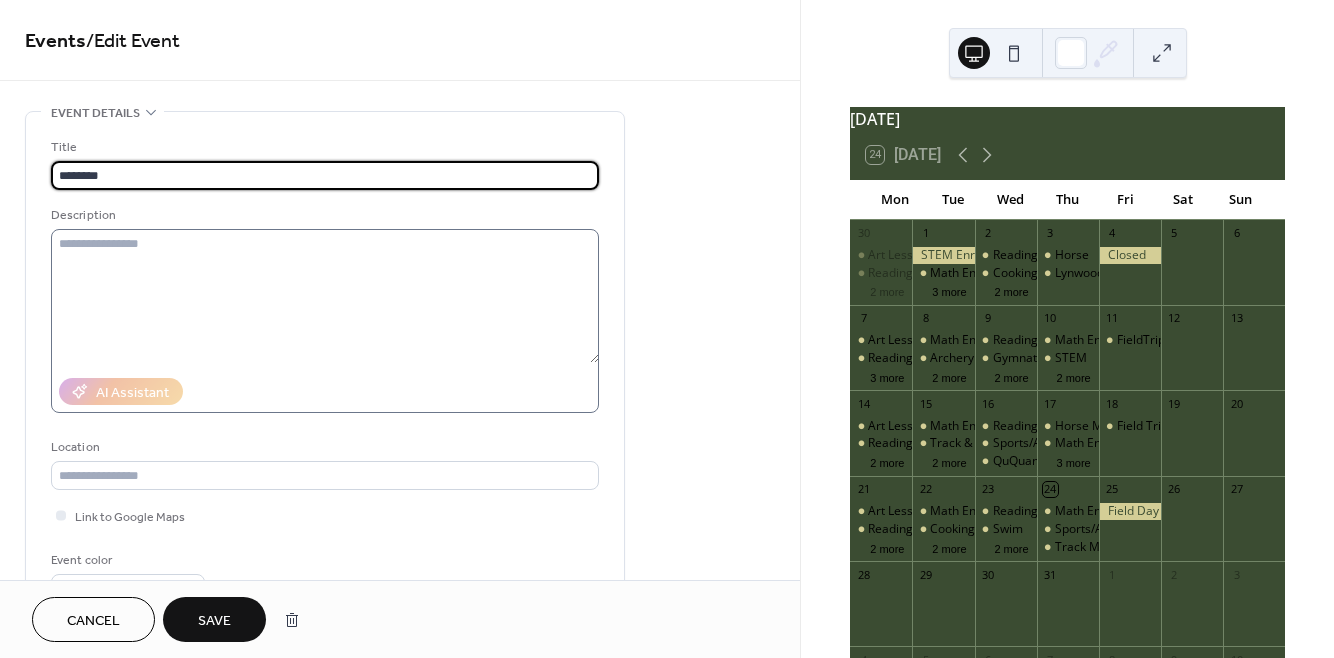 type on "********" 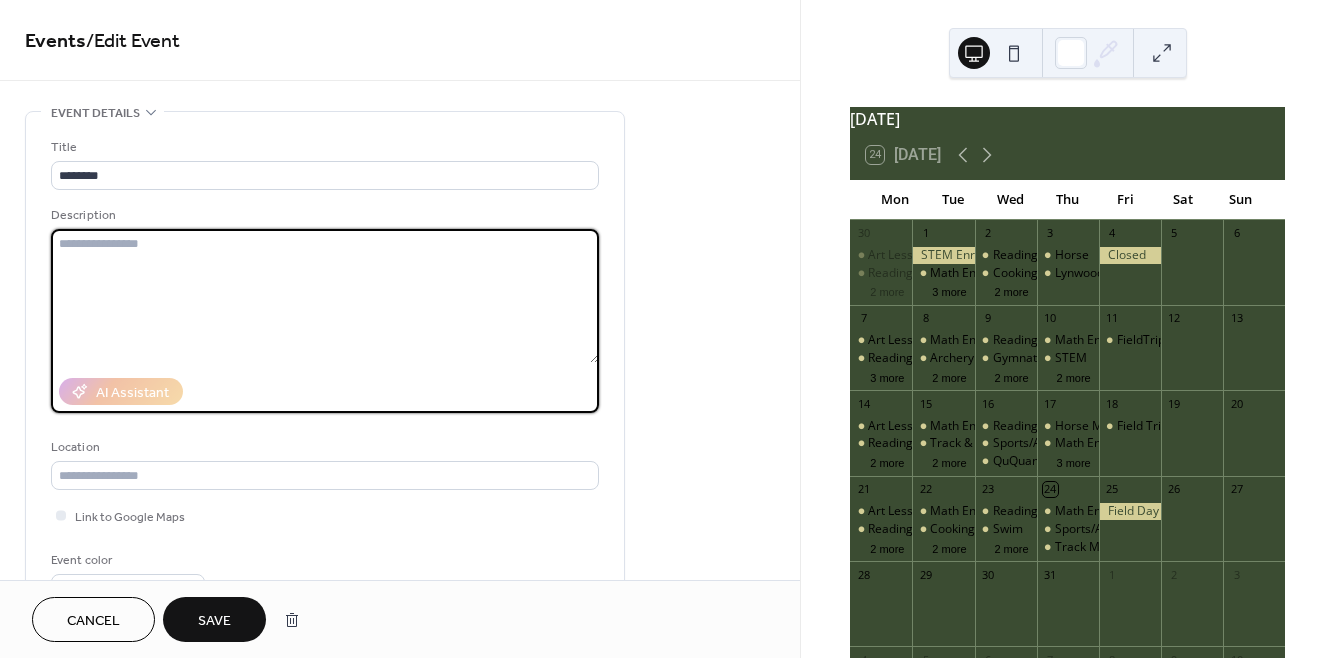 click at bounding box center [325, 296] 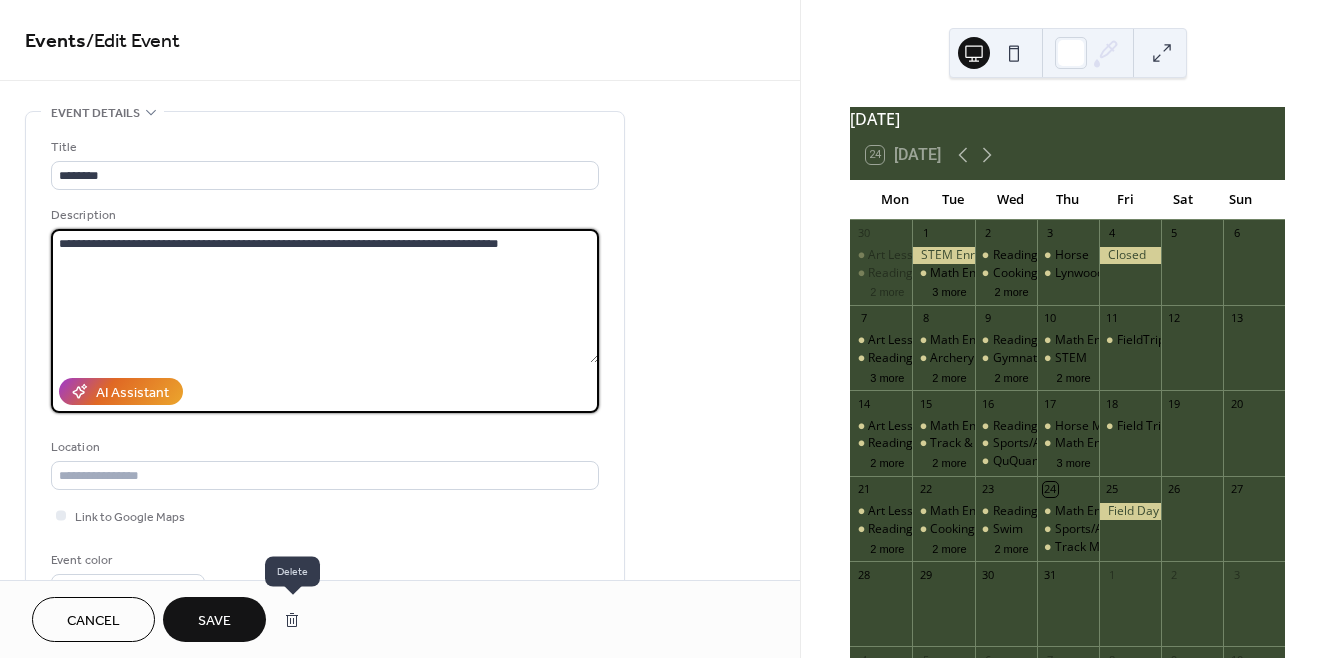 type on "**********" 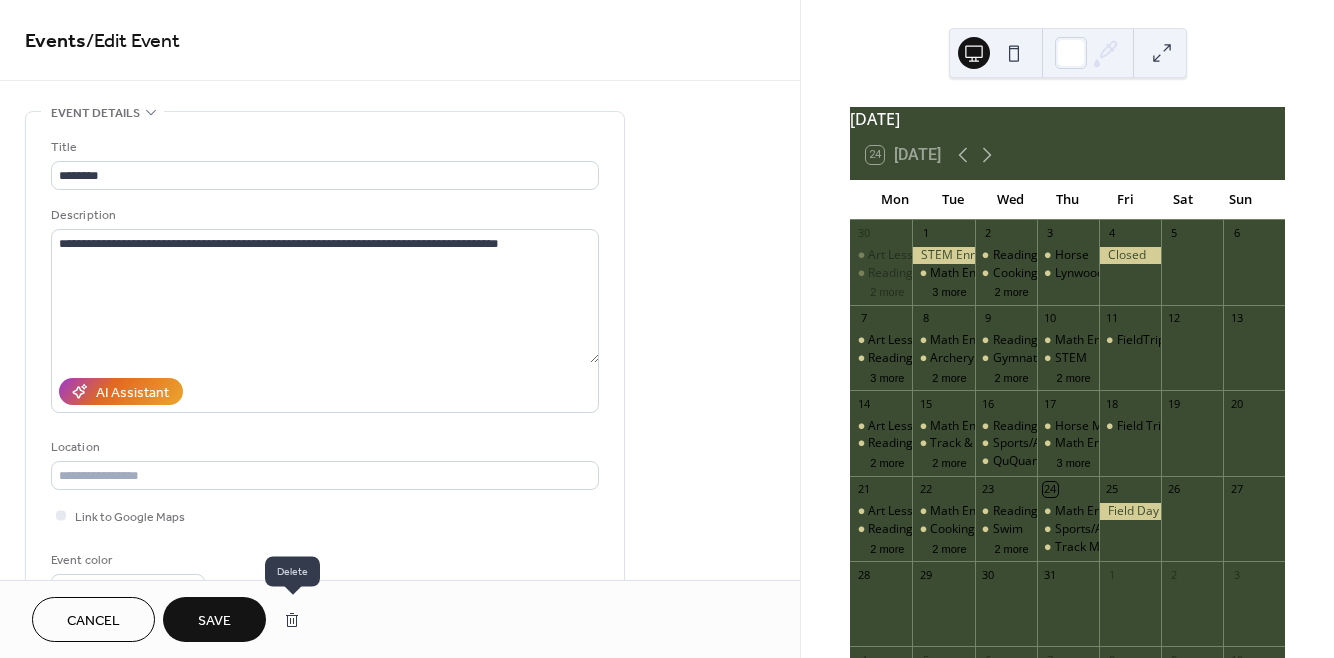 click at bounding box center (292, 620) 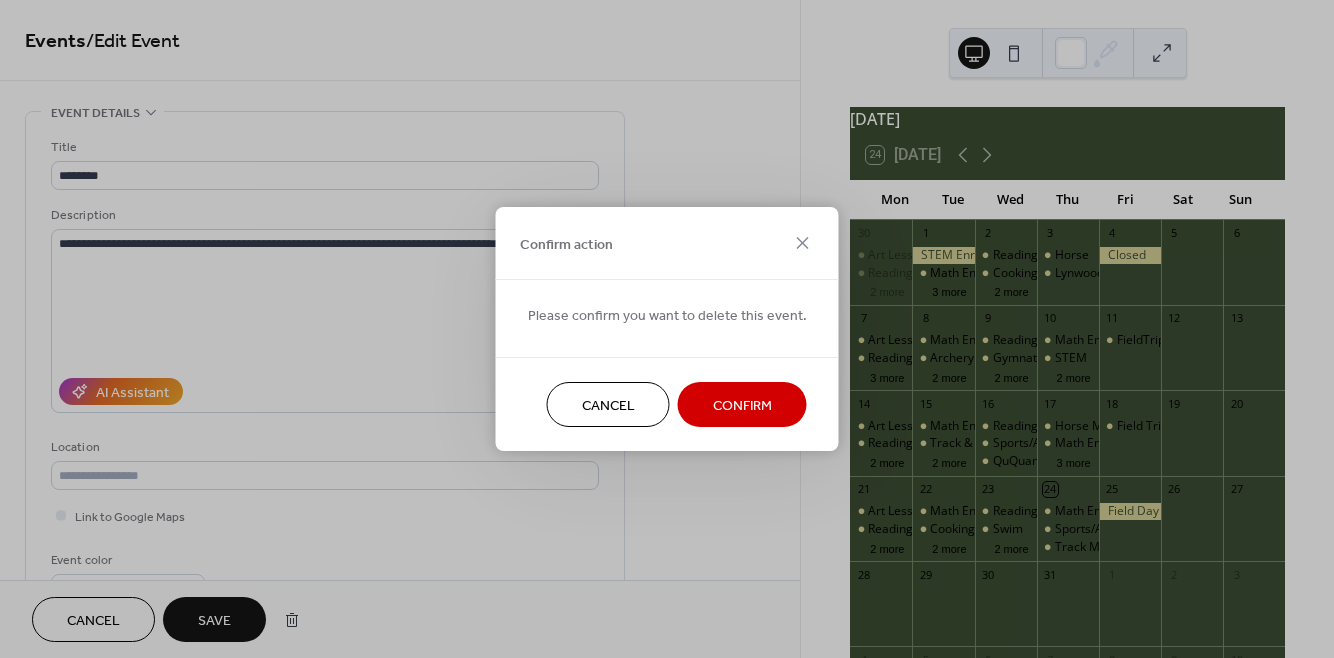 click on "Confirm" at bounding box center [742, 404] 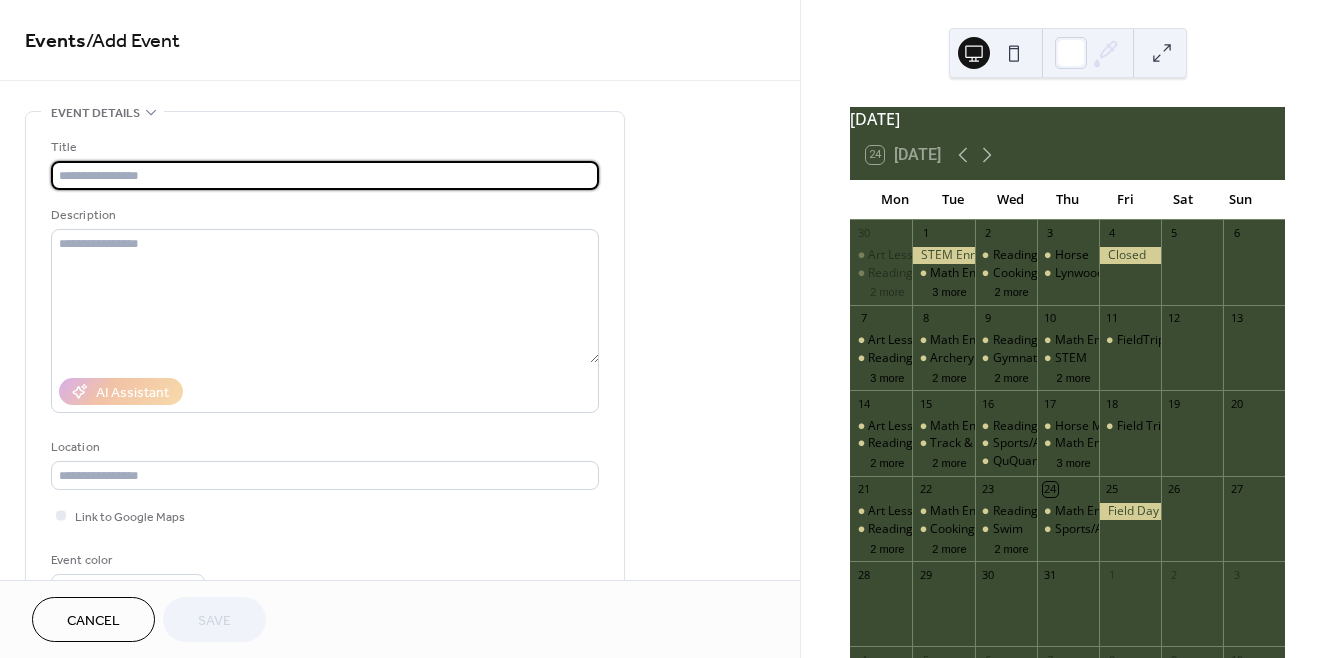 scroll, scrollTop: 0, scrollLeft: 0, axis: both 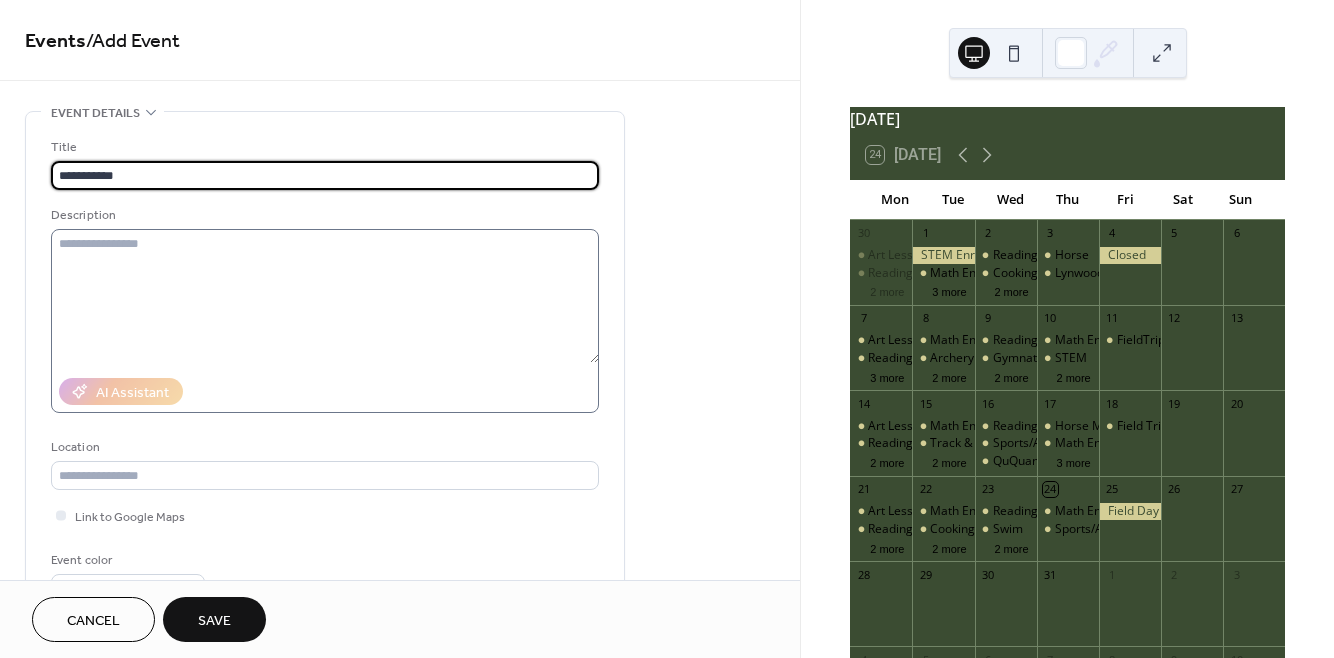 type on "**********" 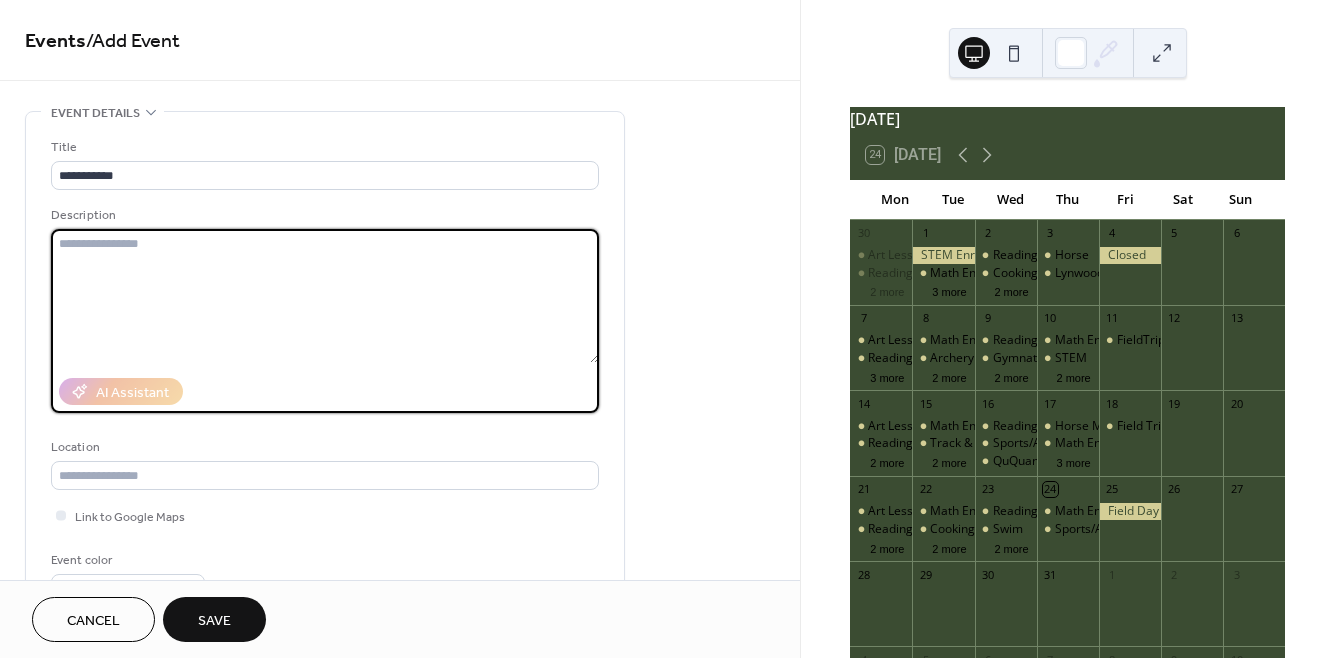 click at bounding box center (325, 296) 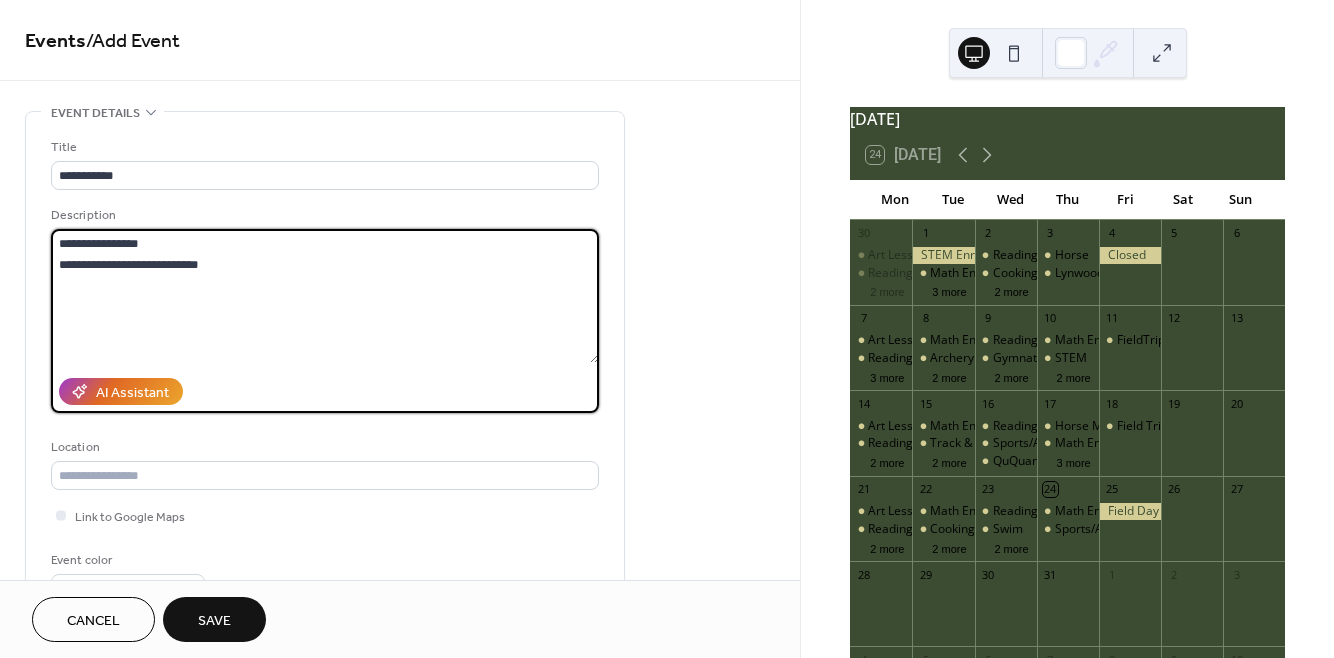 click on "**********" at bounding box center (325, 296) 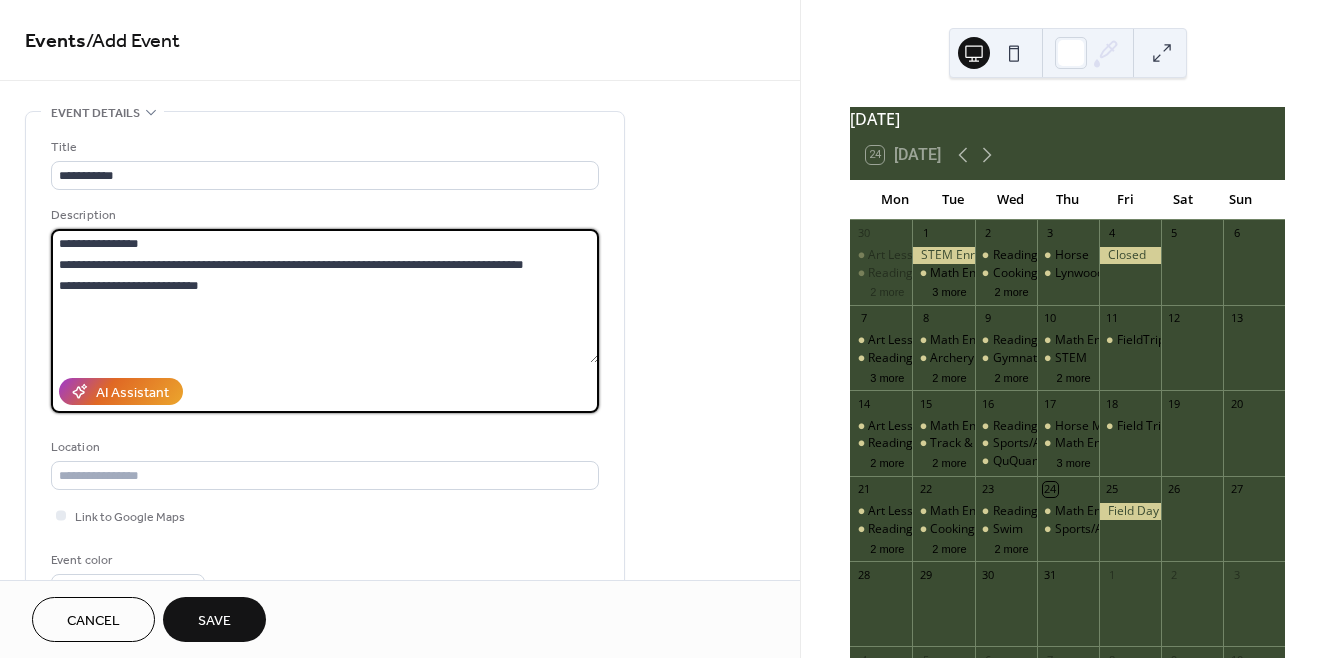 click on "**********" at bounding box center [325, 296] 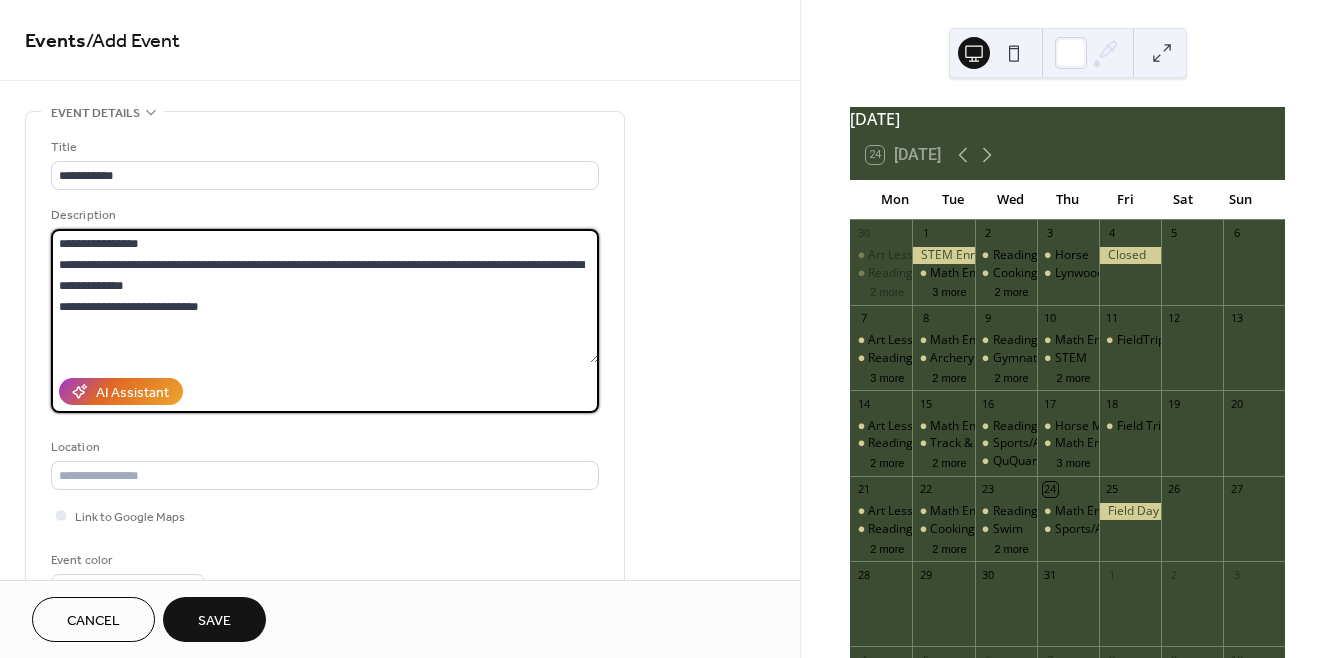 click on "**********" at bounding box center (325, 296) 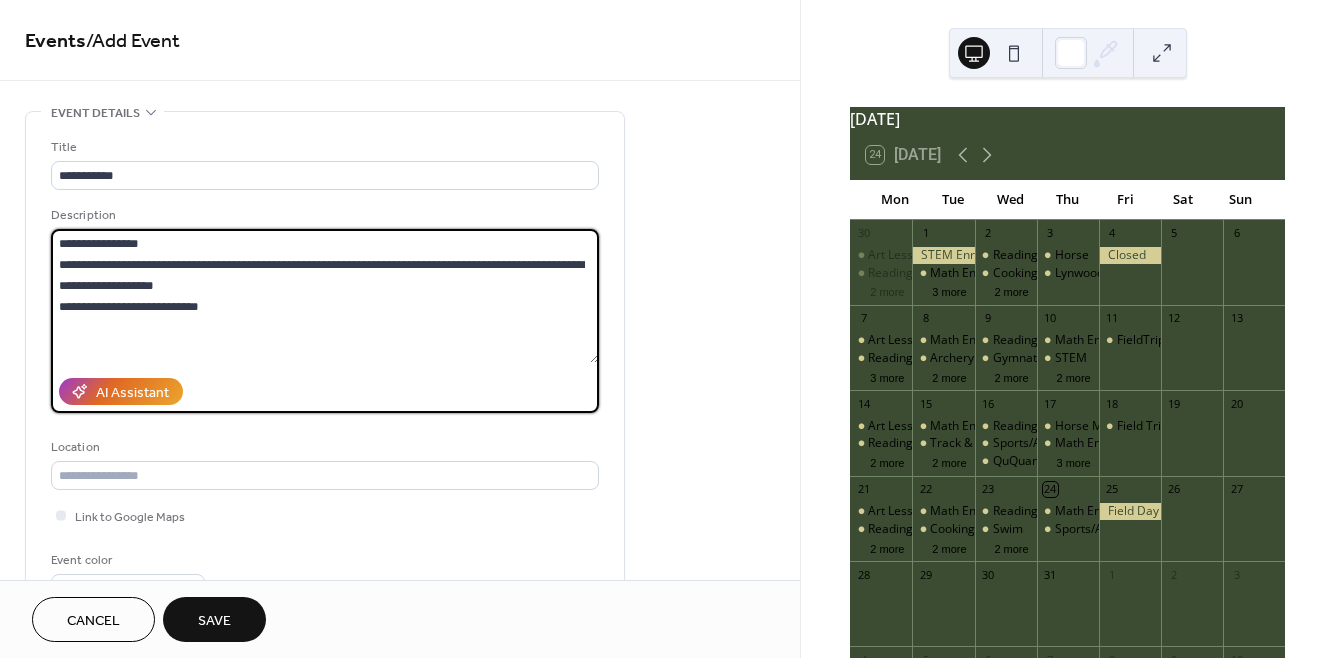 click on "**********" at bounding box center (325, 296) 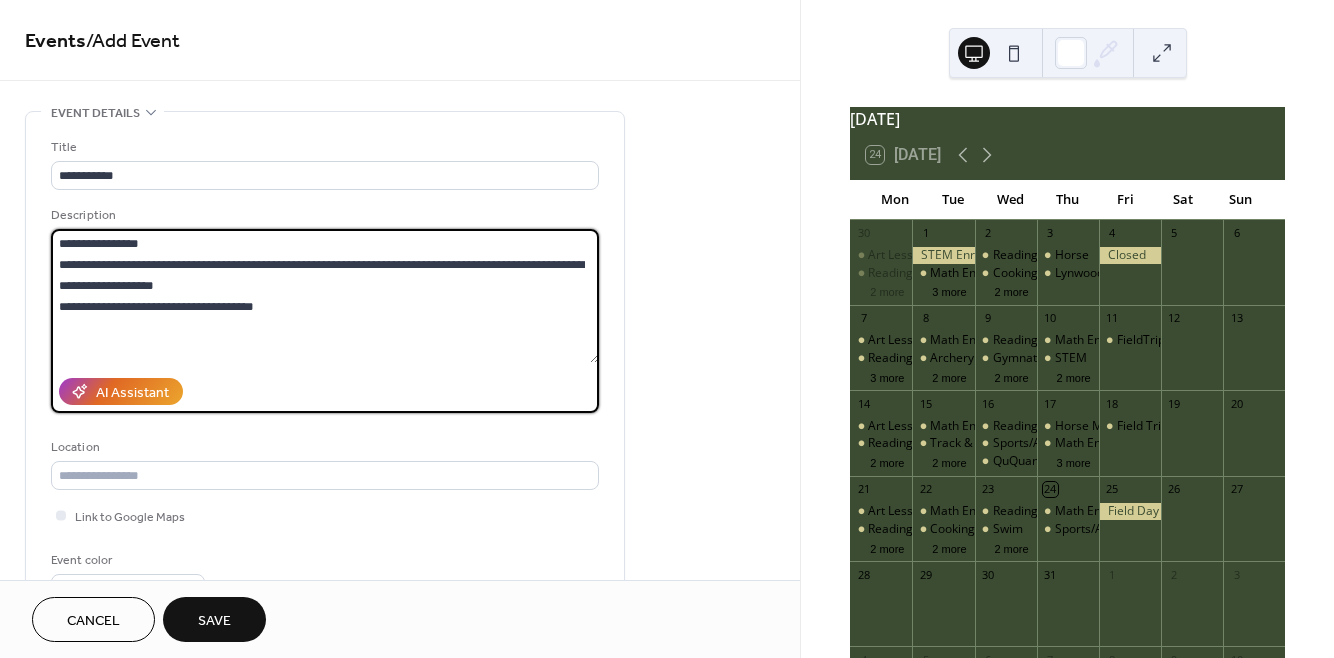 click on "**********" at bounding box center [325, 296] 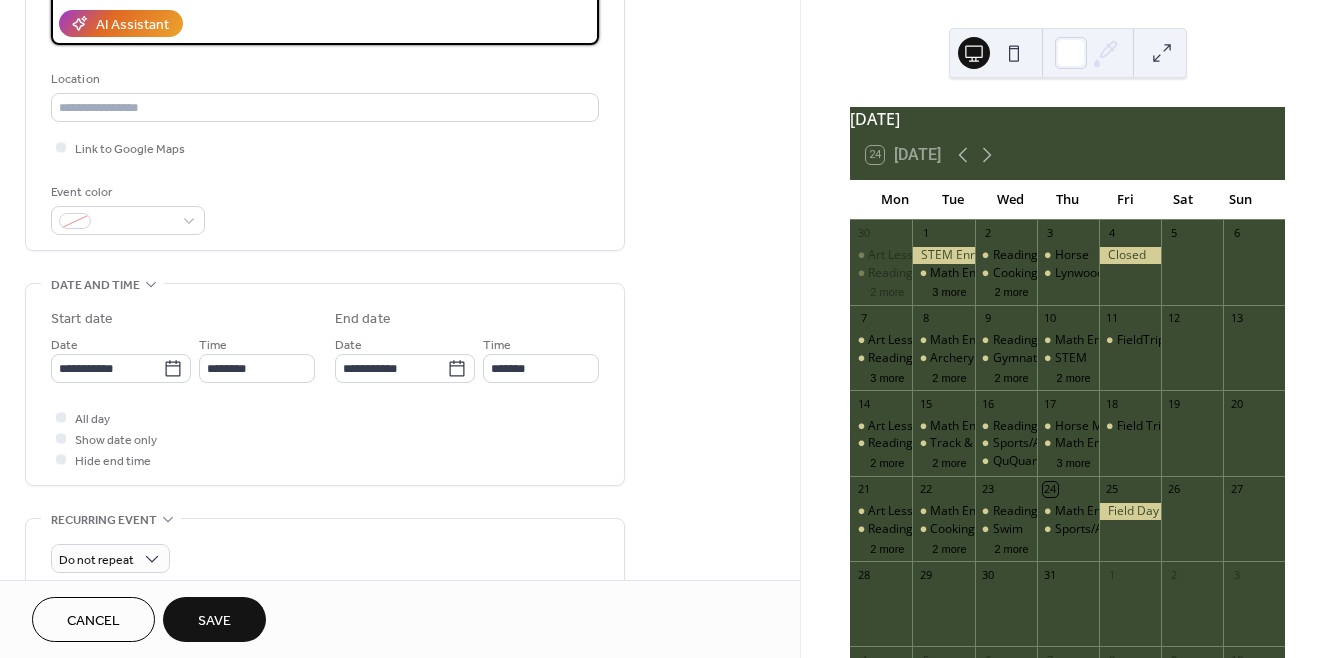 scroll, scrollTop: 421, scrollLeft: 0, axis: vertical 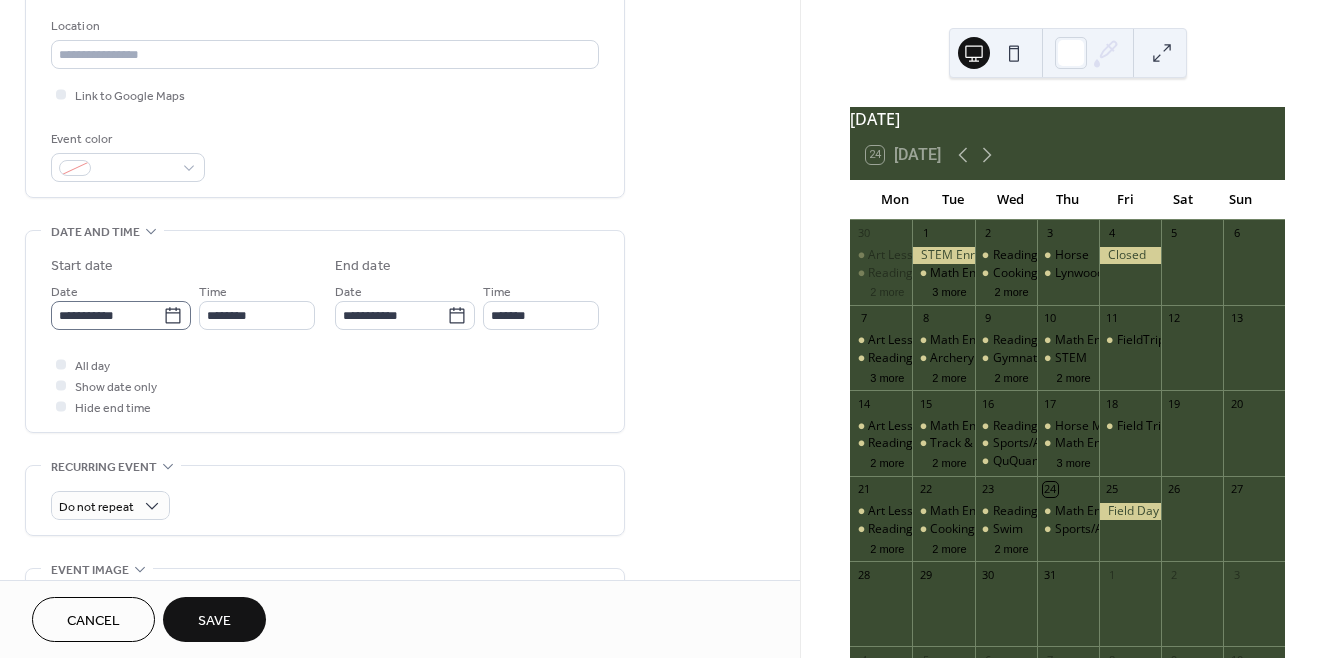 type on "**********" 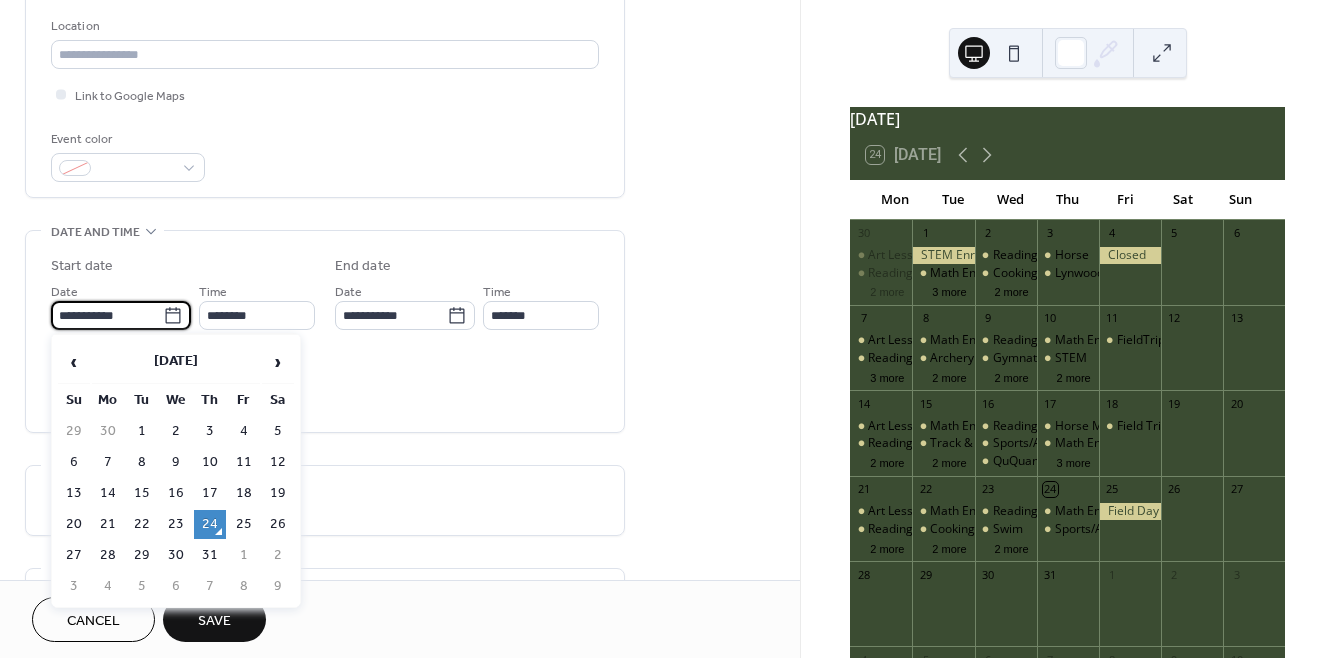 click on "**********" at bounding box center [107, 315] 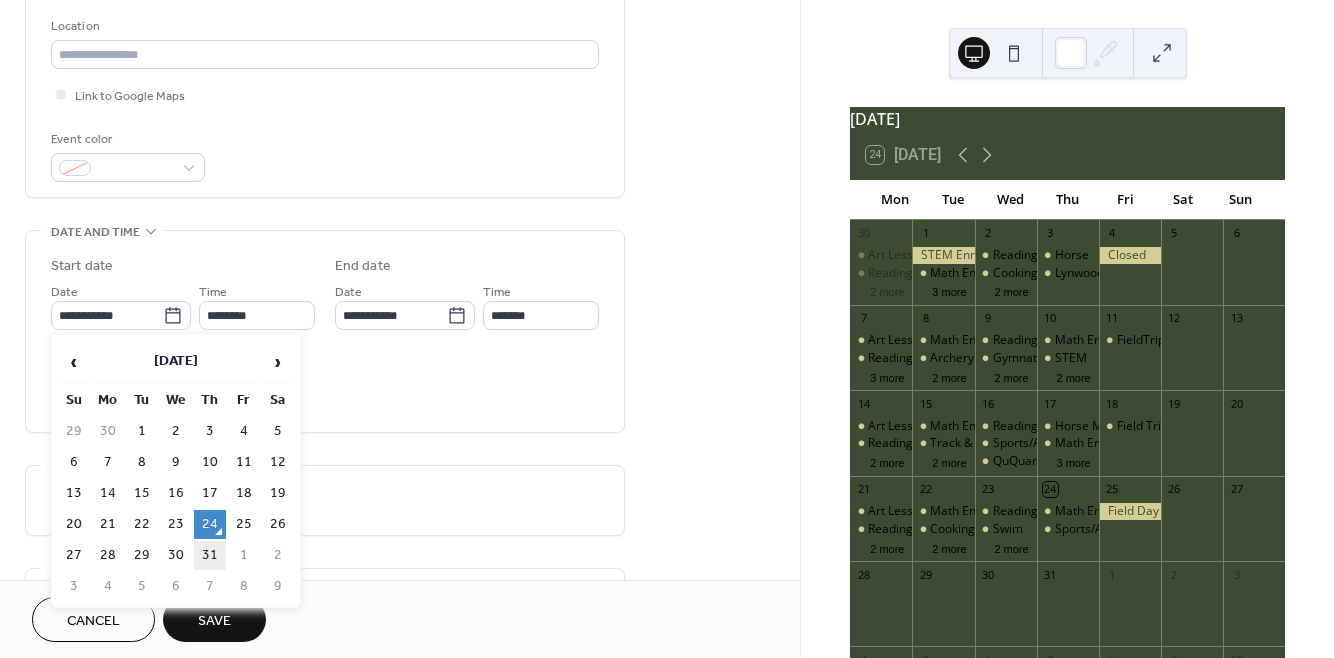 click on "31" at bounding box center (210, 555) 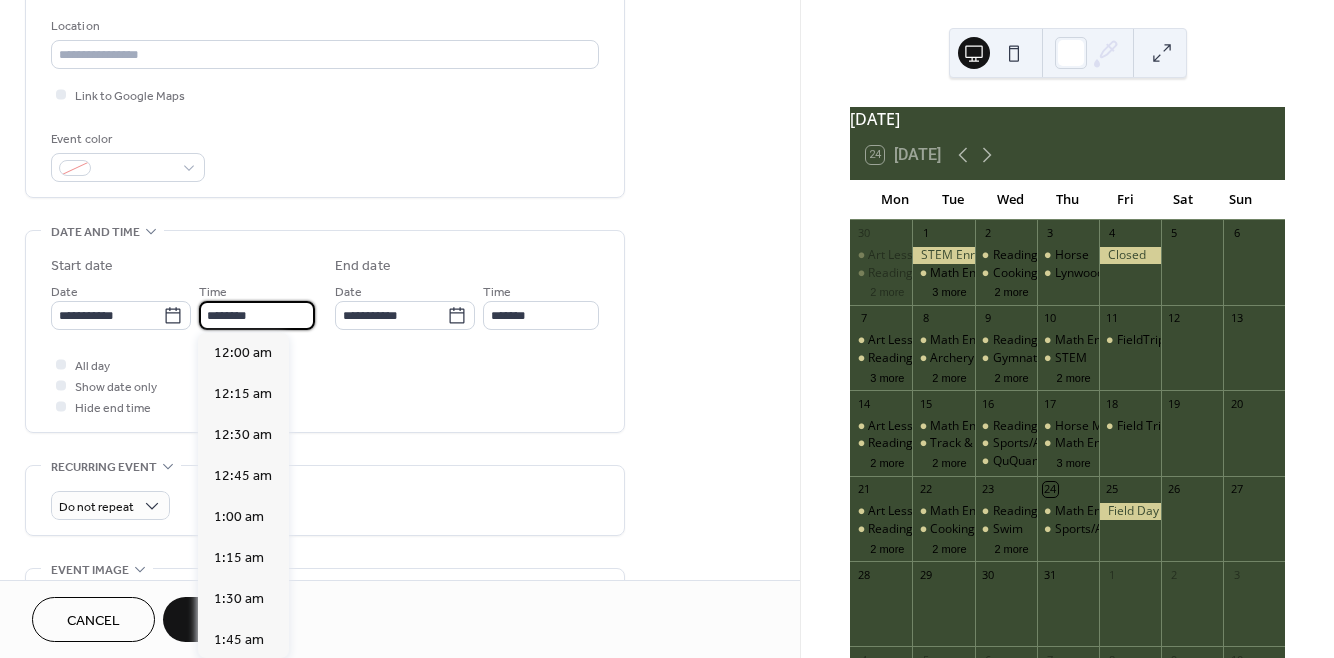 click on "********" at bounding box center [257, 315] 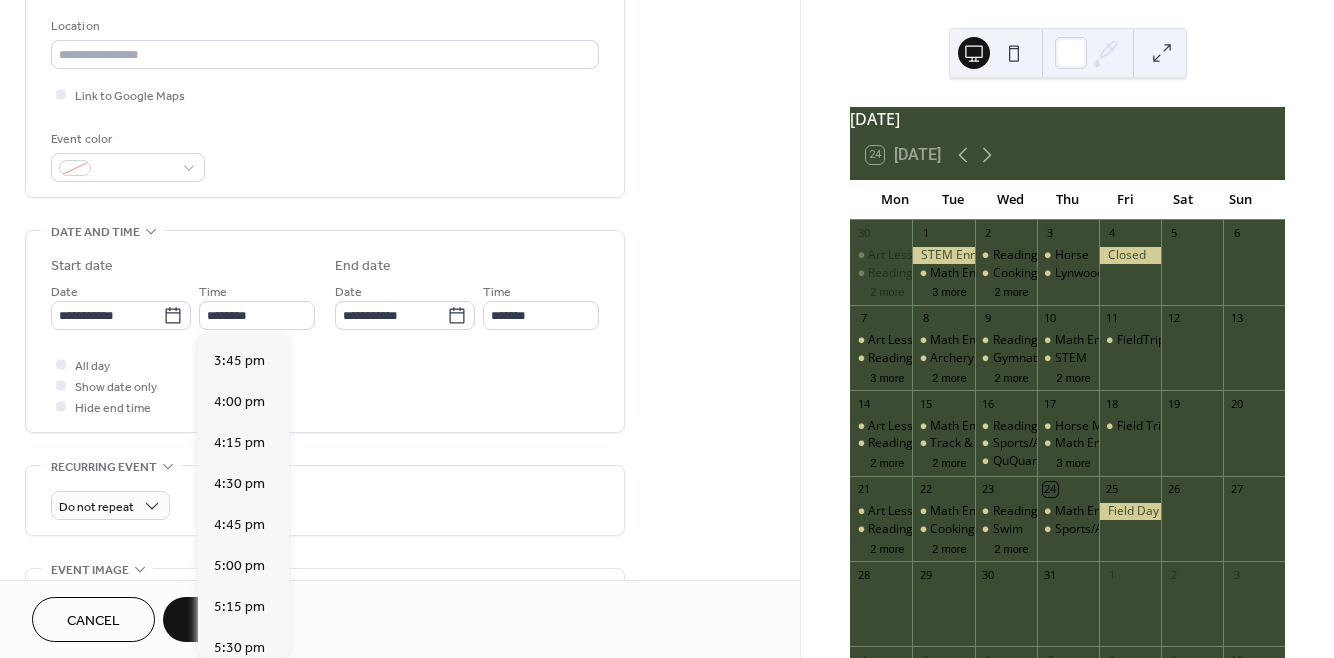 scroll, scrollTop: 2672, scrollLeft: 0, axis: vertical 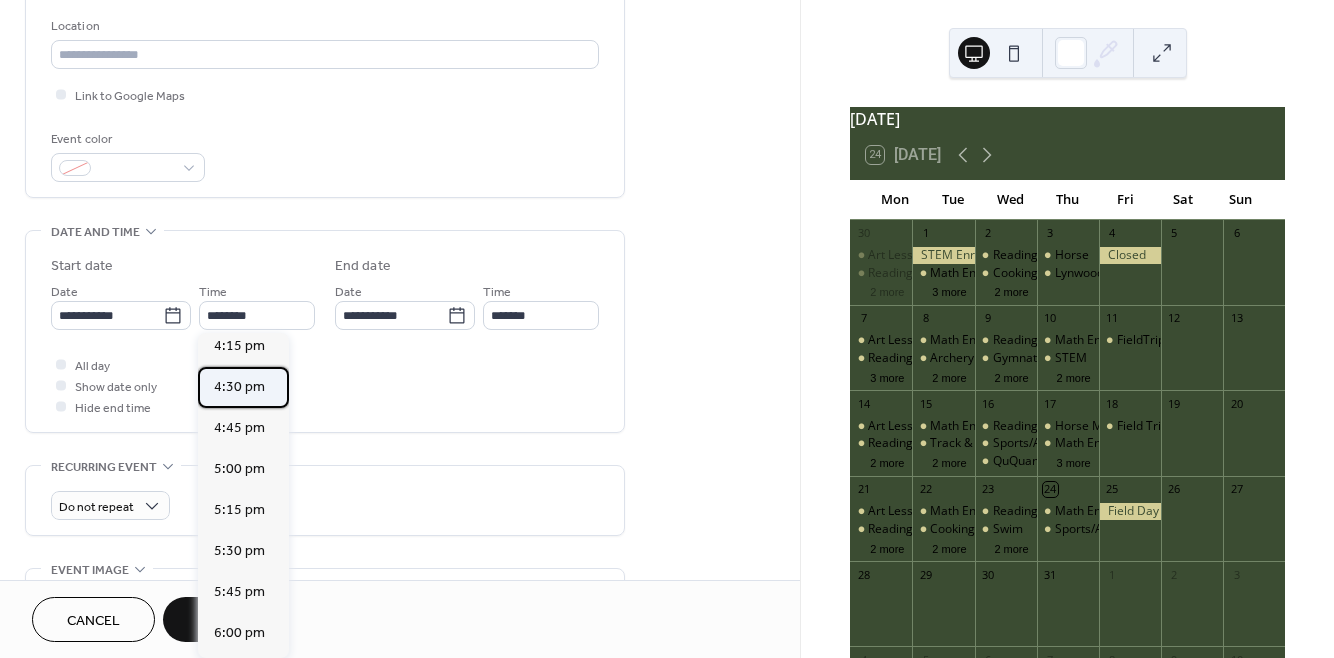 click on "4:30 pm" at bounding box center [239, 386] 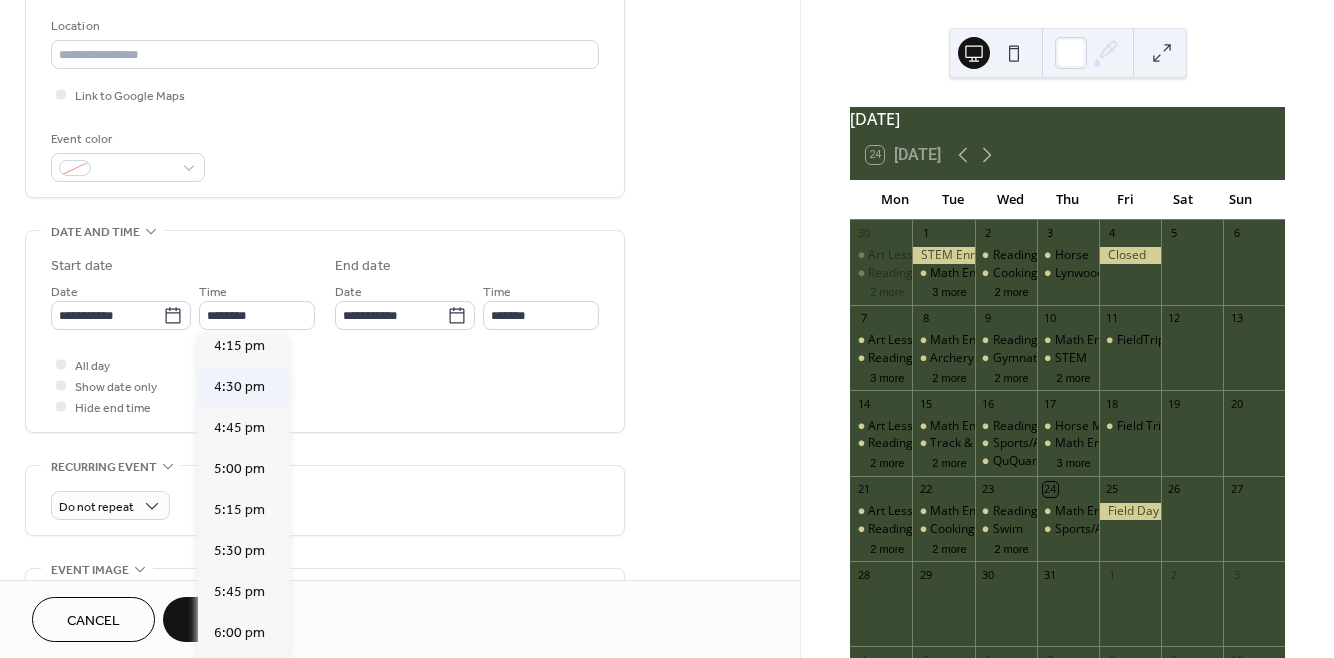 type on "*******" 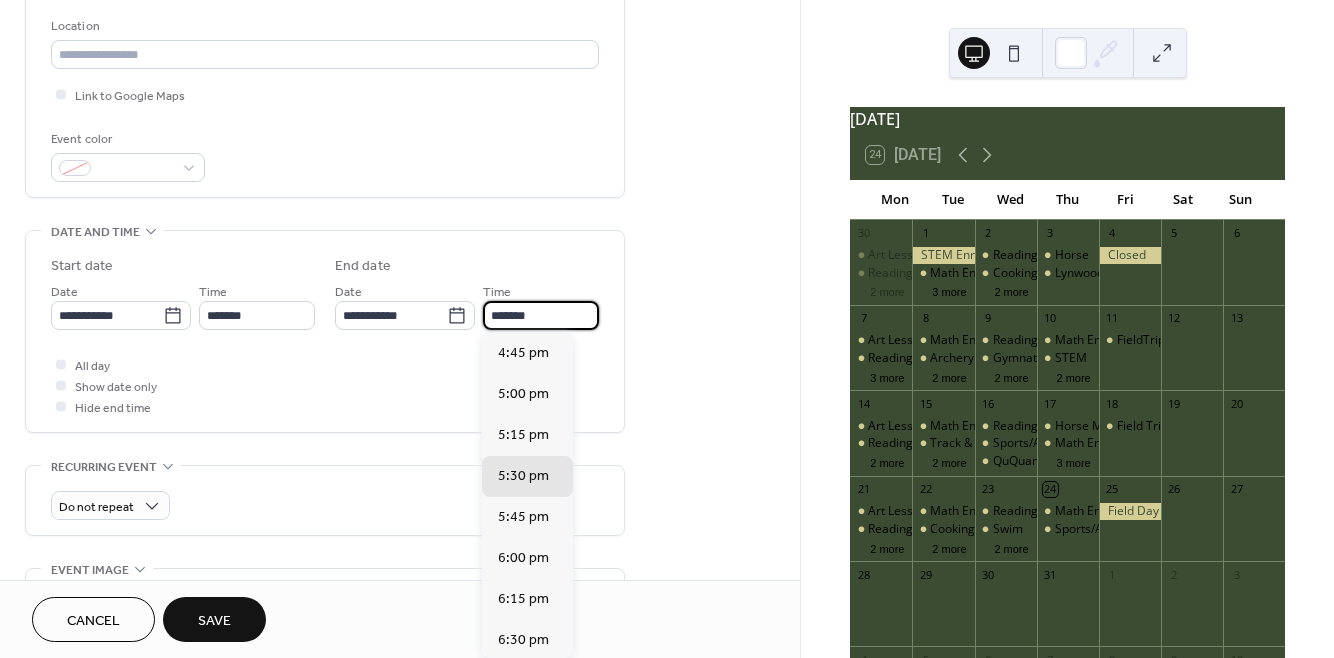 click on "*******" at bounding box center (541, 315) 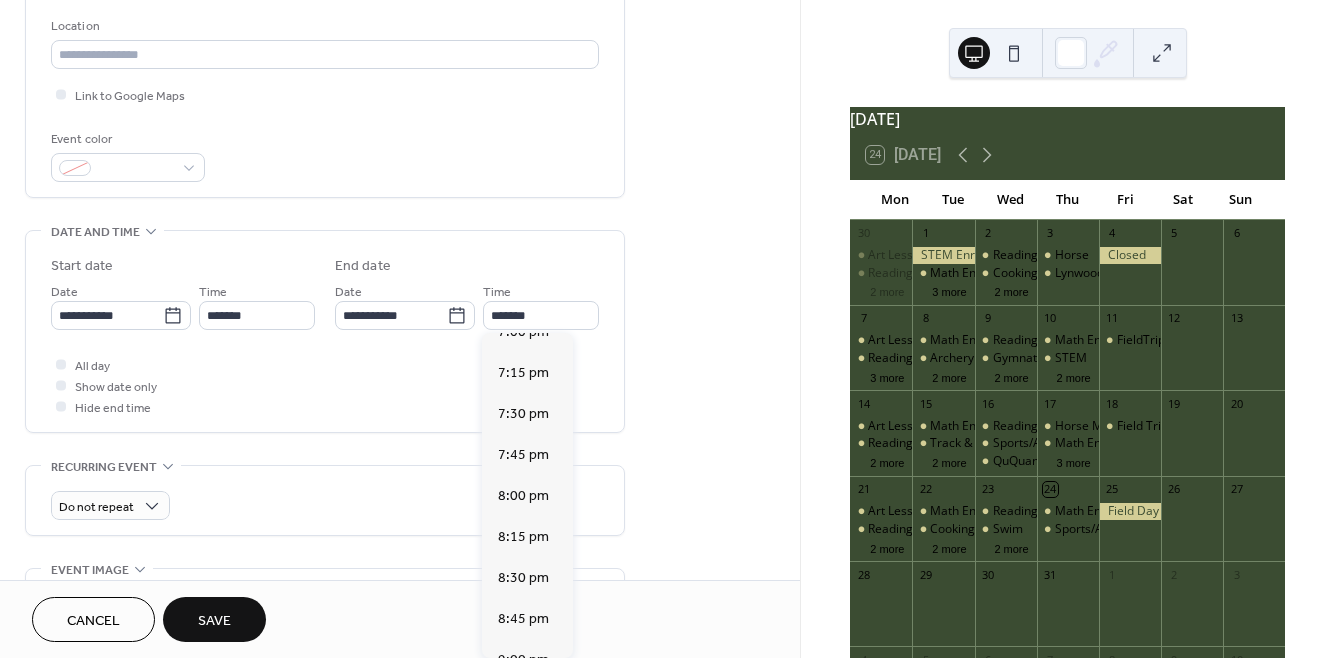 scroll, scrollTop: 393, scrollLeft: 0, axis: vertical 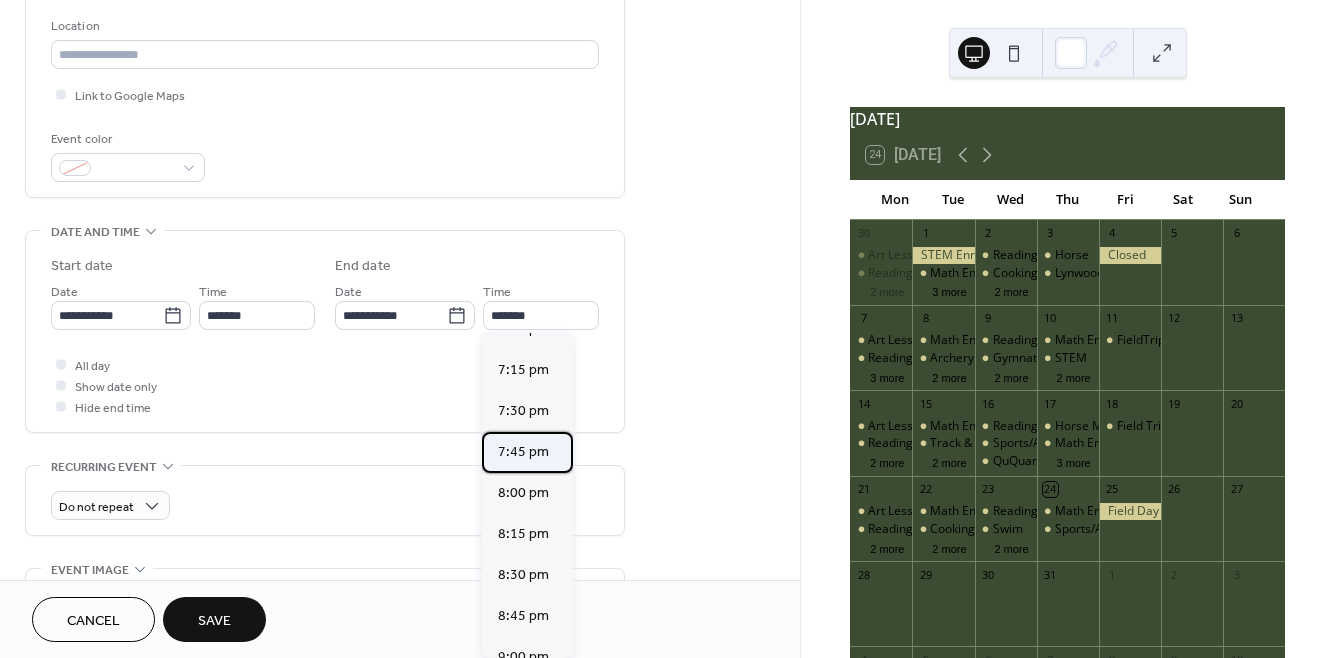 click on "7:45 pm" at bounding box center (527, 452) 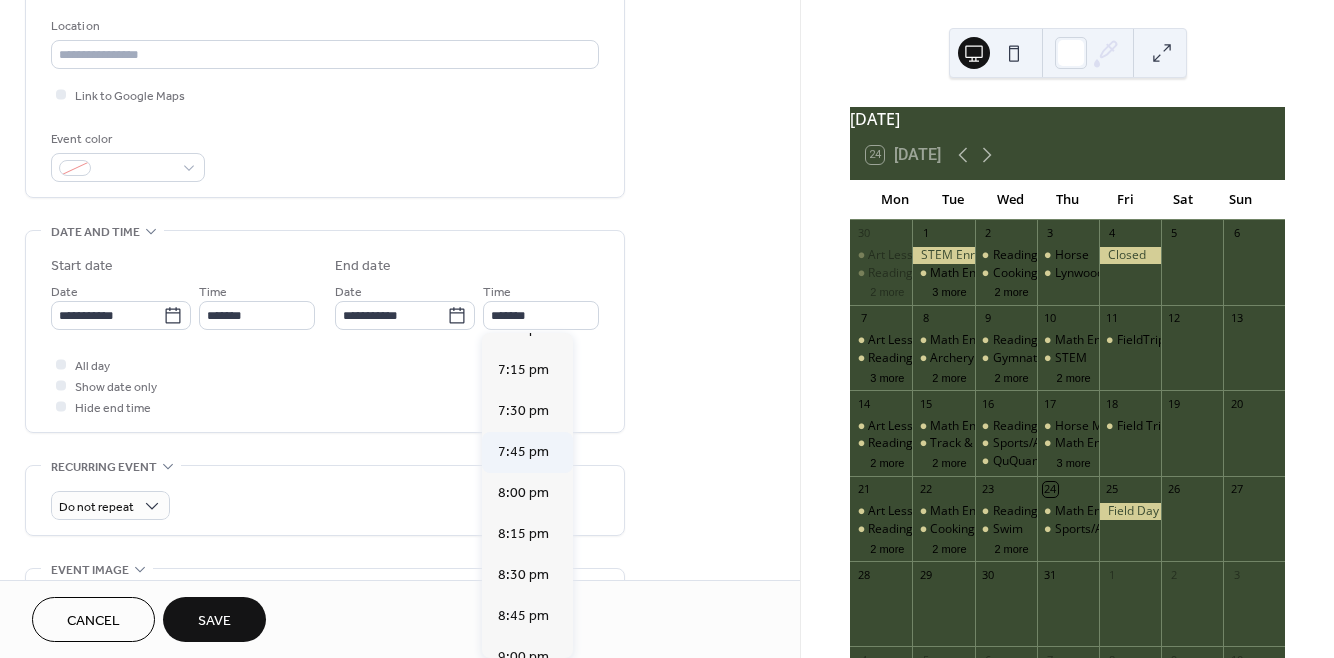 type on "*******" 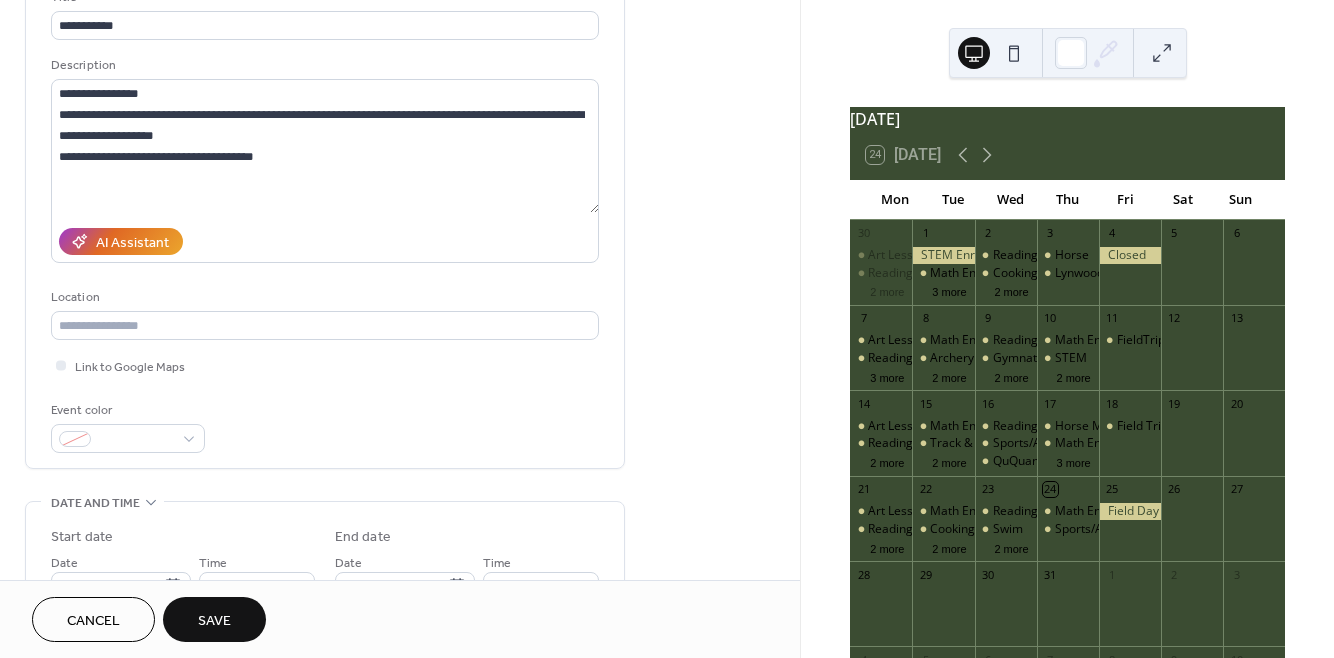 scroll, scrollTop: 147, scrollLeft: 0, axis: vertical 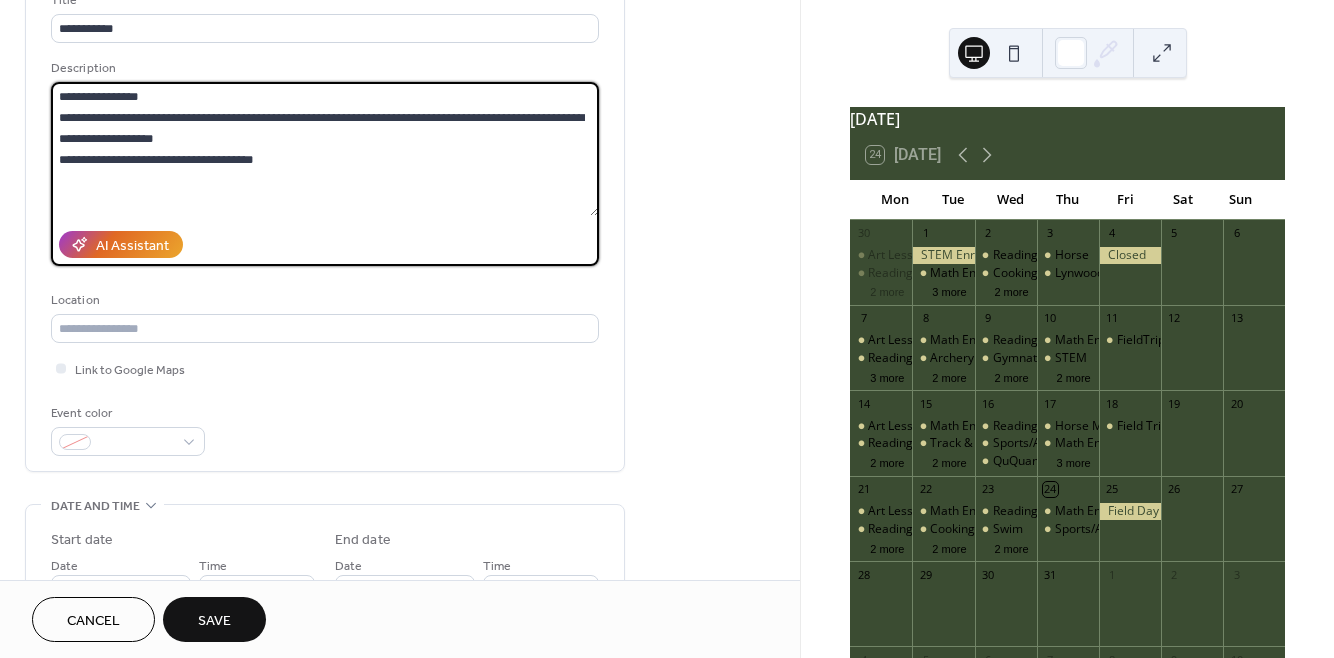 click on "**********" at bounding box center (325, 149) 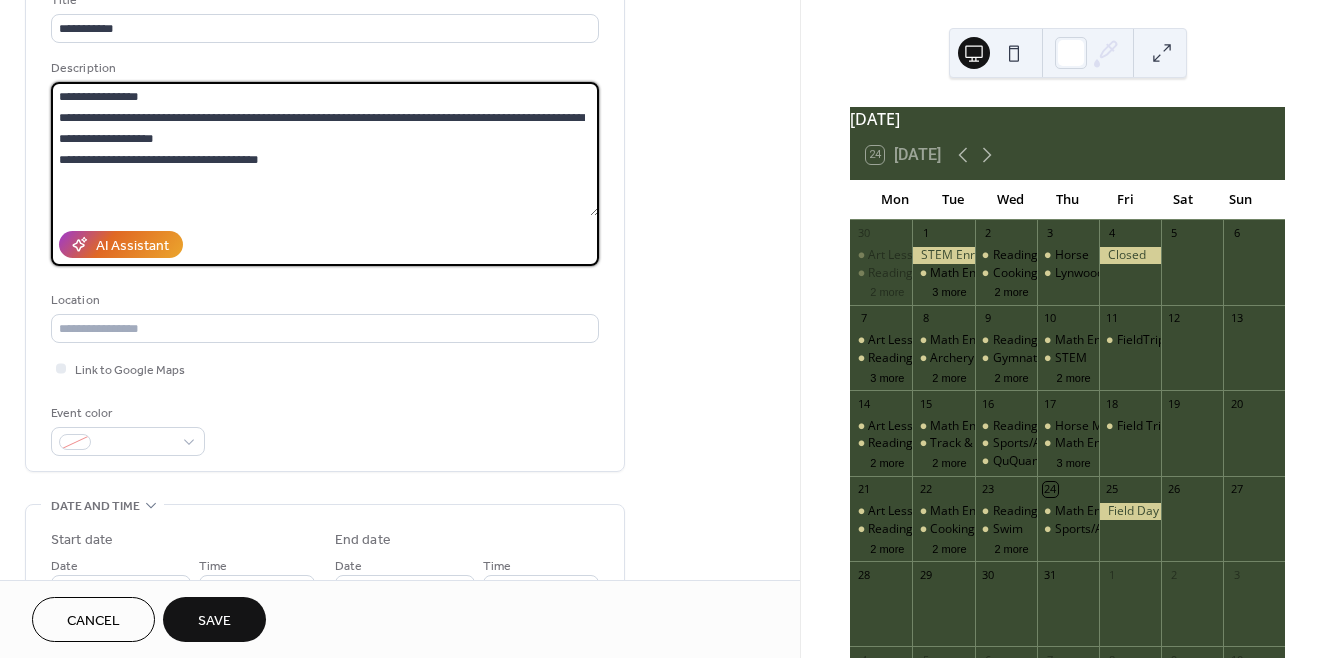 type on "**********" 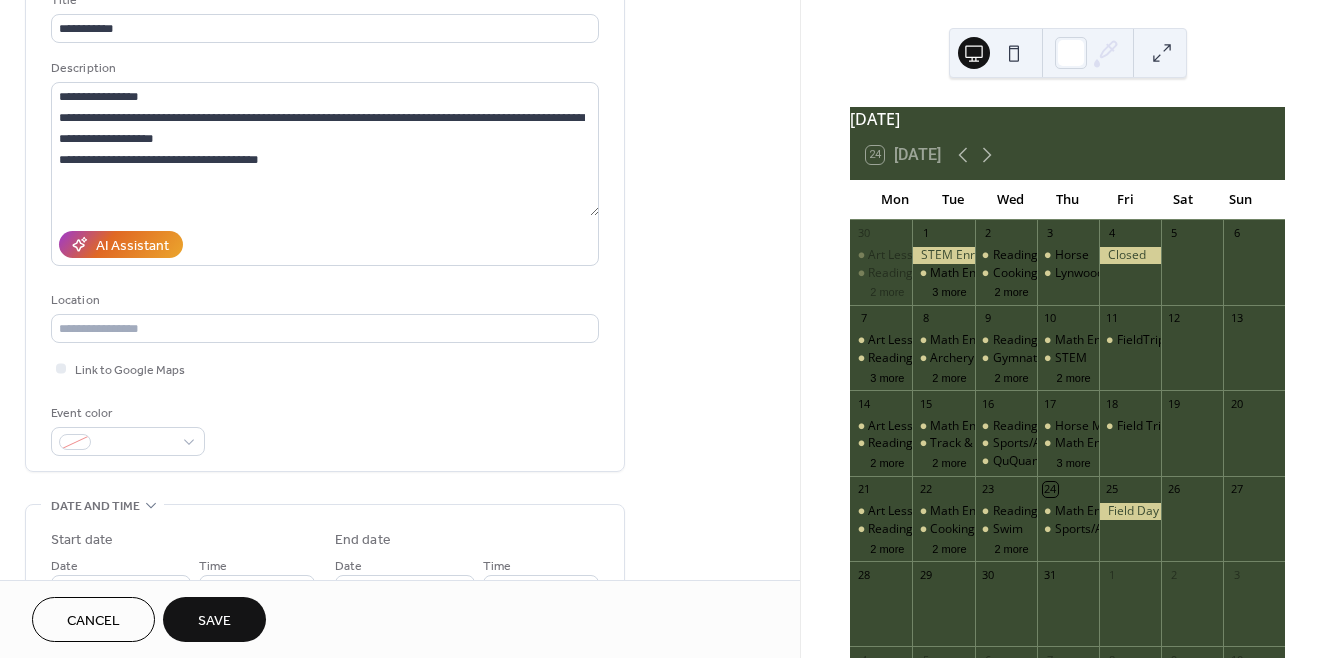 click on "Save" at bounding box center [214, 621] 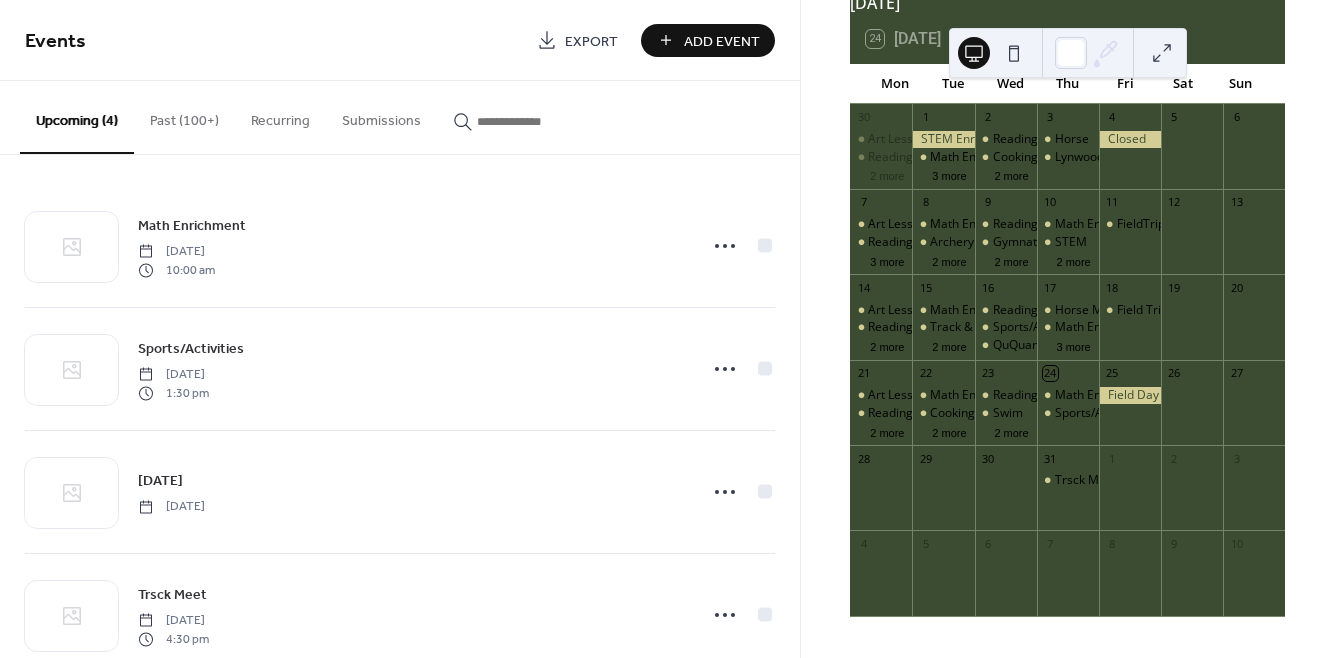 scroll, scrollTop: 133, scrollLeft: 0, axis: vertical 